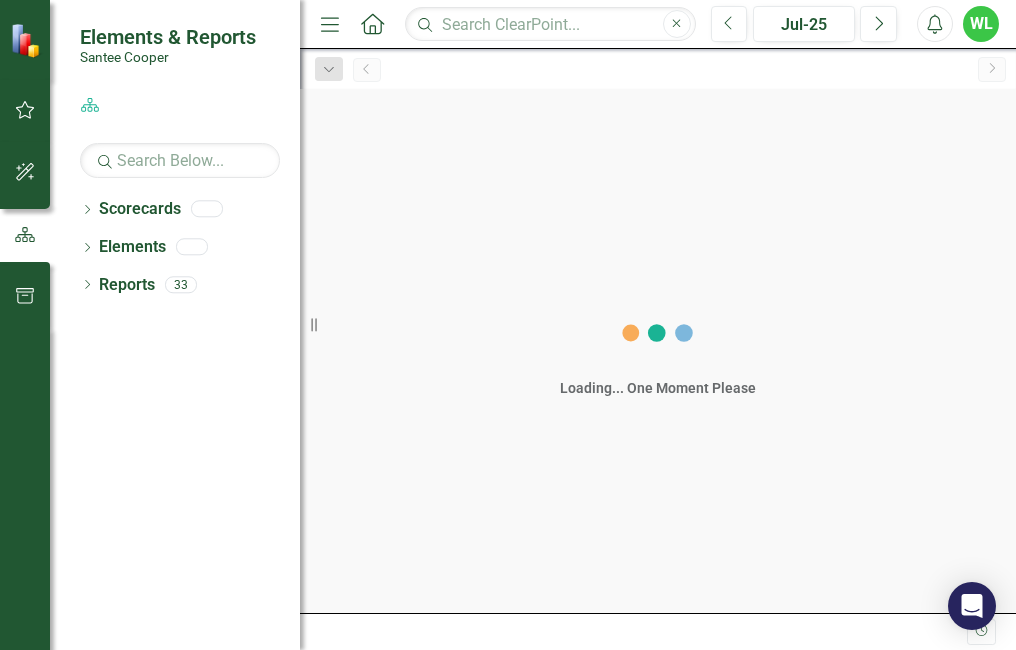 scroll, scrollTop: 0, scrollLeft: 0, axis: both 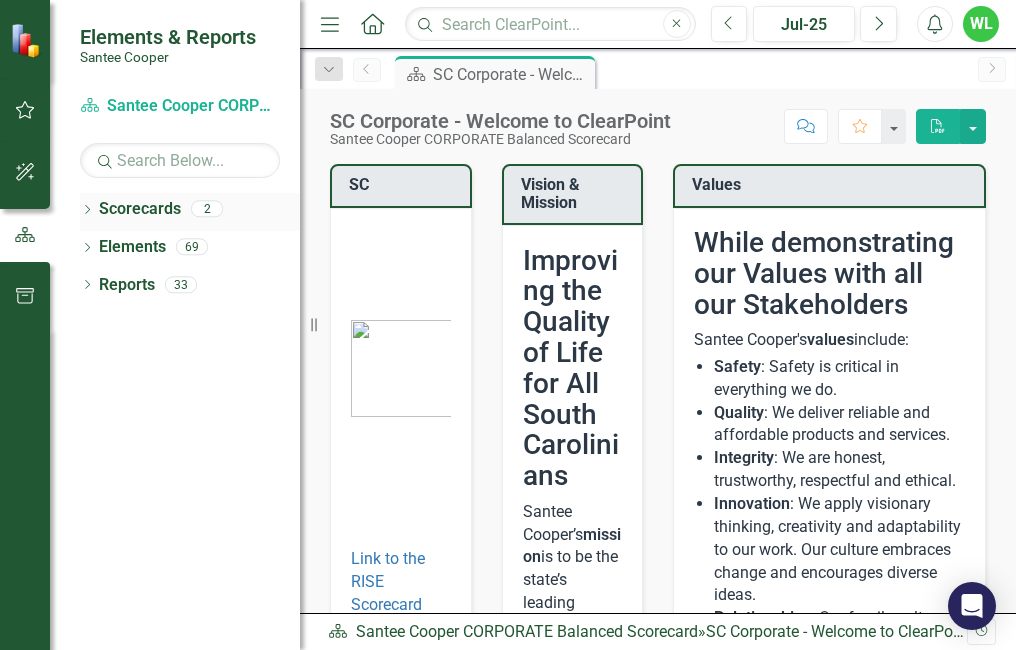 click on "2" at bounding box center (207, 209) 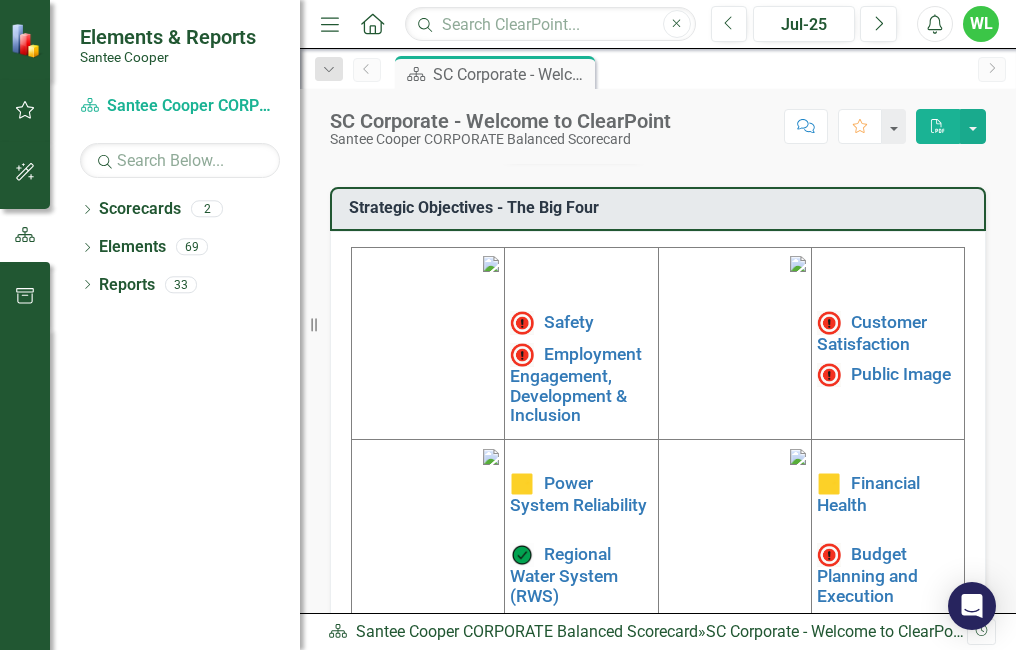 scroll, scrollTop: 1100, scrollLeft: 0, axis: vertical 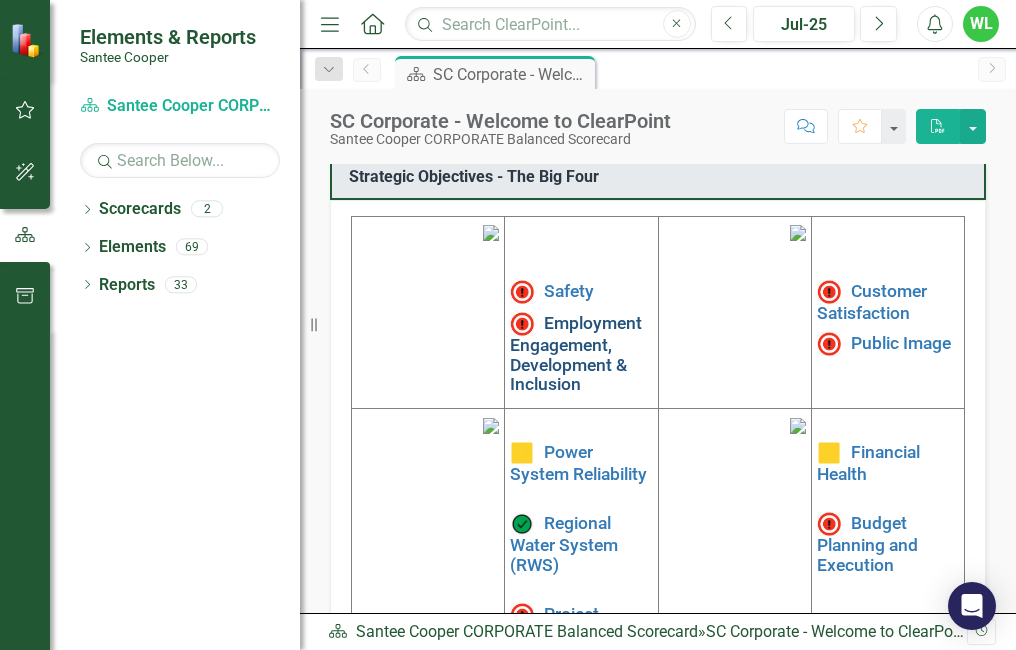click on "Employment Engagement, Development & Inclusion" at bounding box center (576, 353) 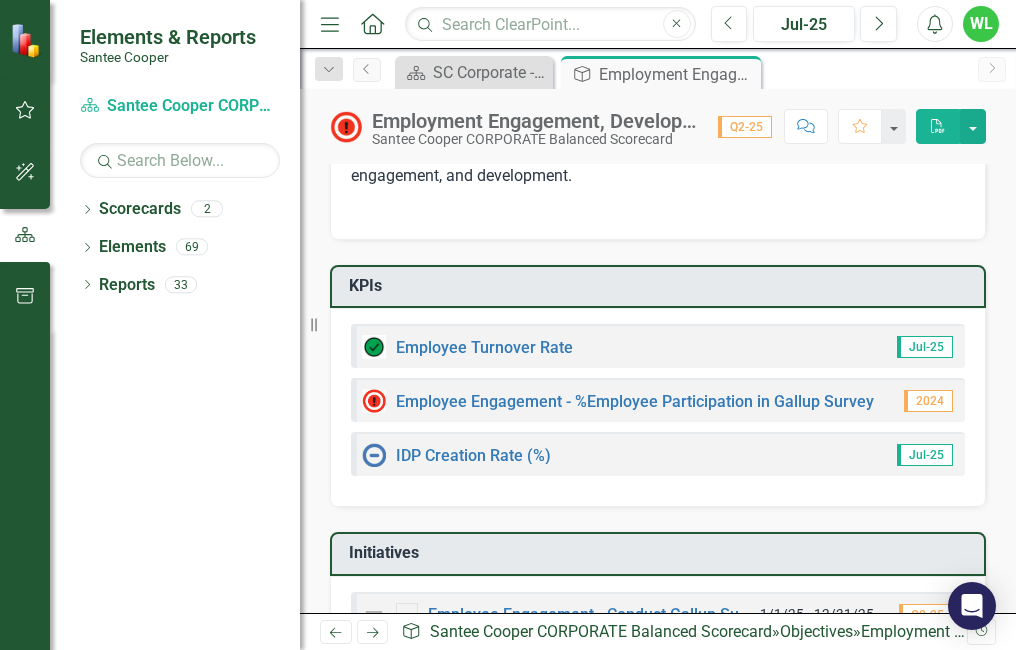 scroll, scrollTop: 200, scrollLeft: 0, axis: vertical 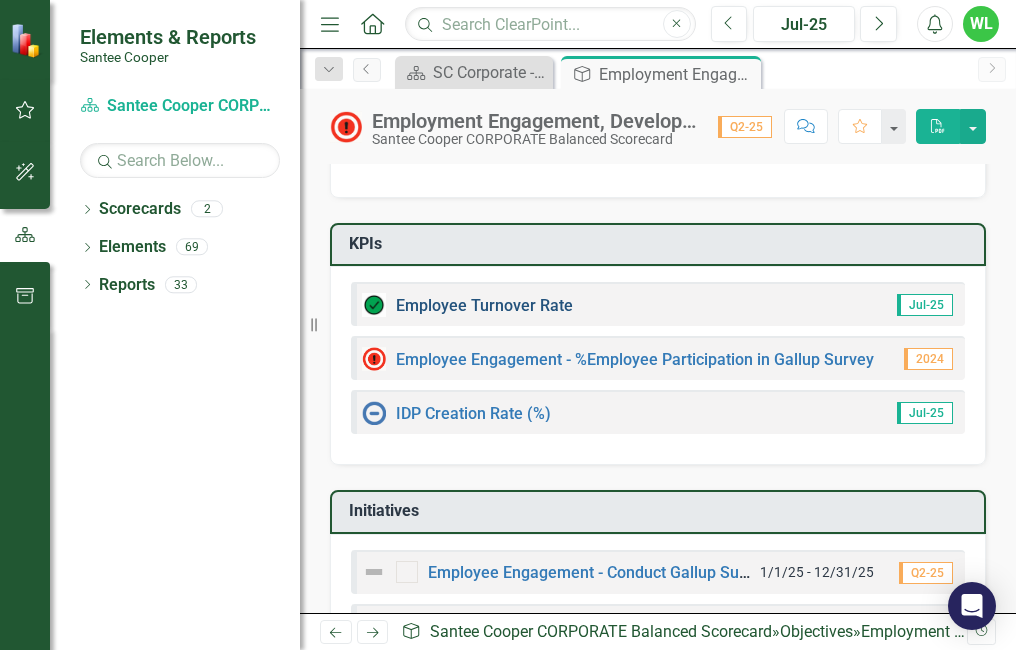 click on "Employee Turnover Rate​" at bounding box center (484, 305) 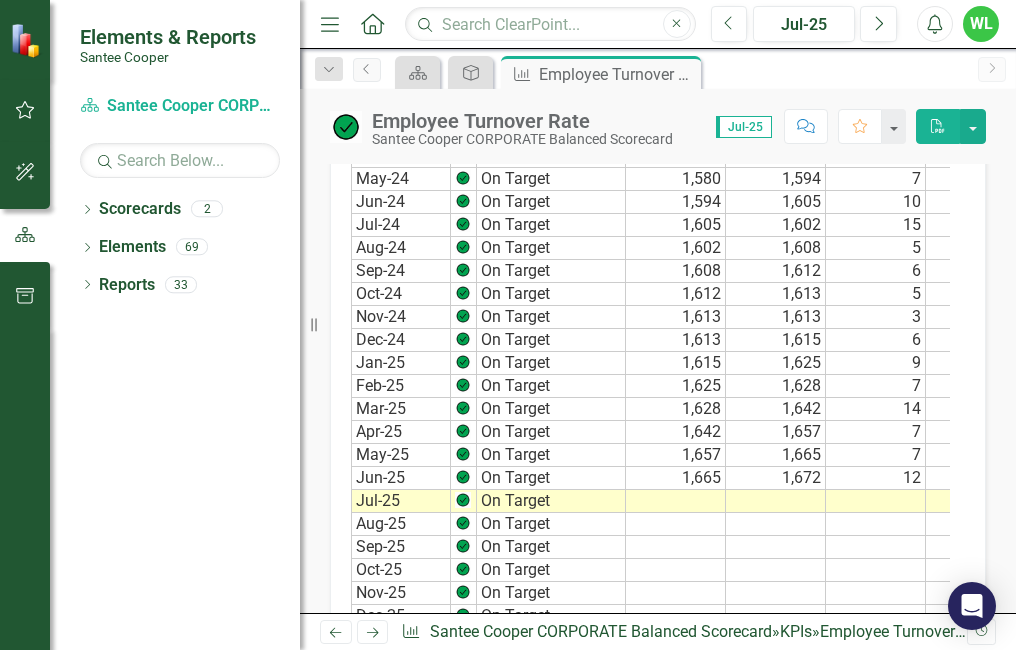 scroll, scrollTop: 1300, scrollLeft: 0, axis: vertical 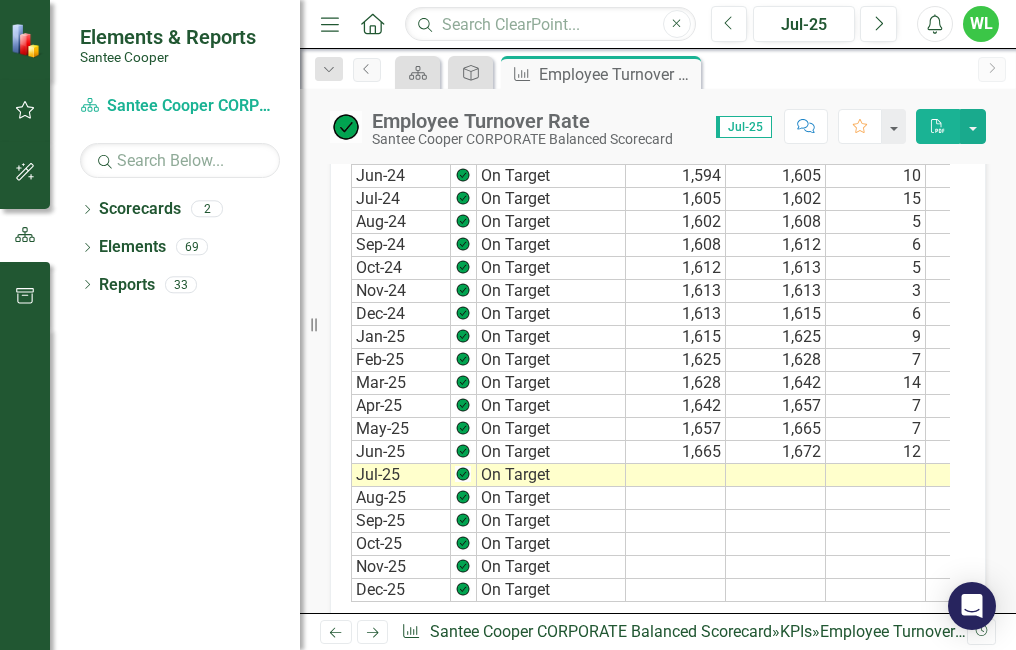 click on "On Target" at bounding box center [551, 475] 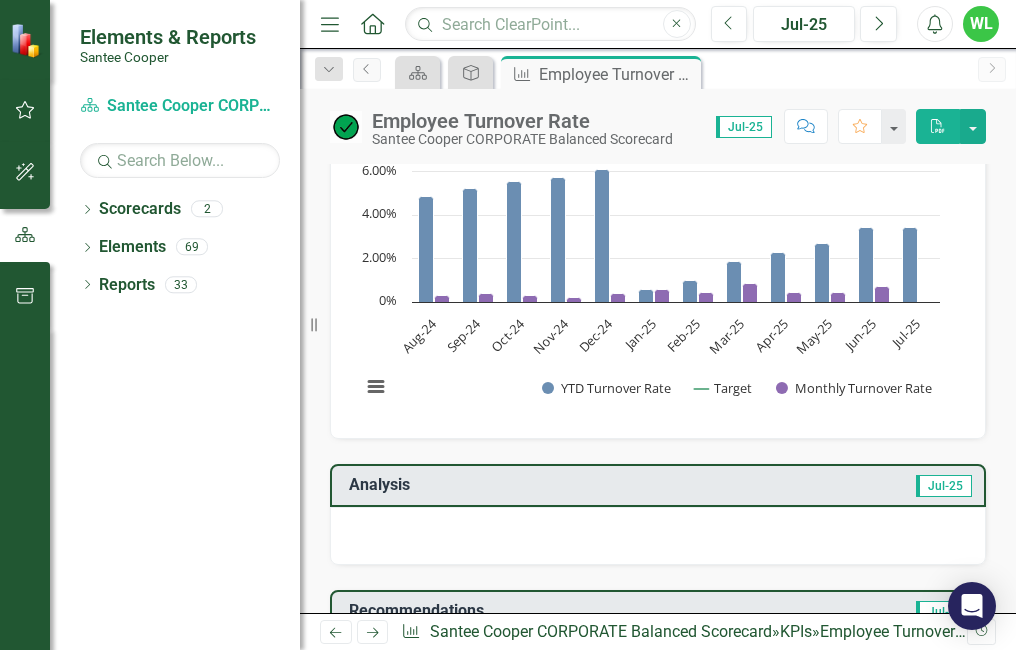 scroll, scrollTop: 100, scrollLeft: 0, axis: vertical 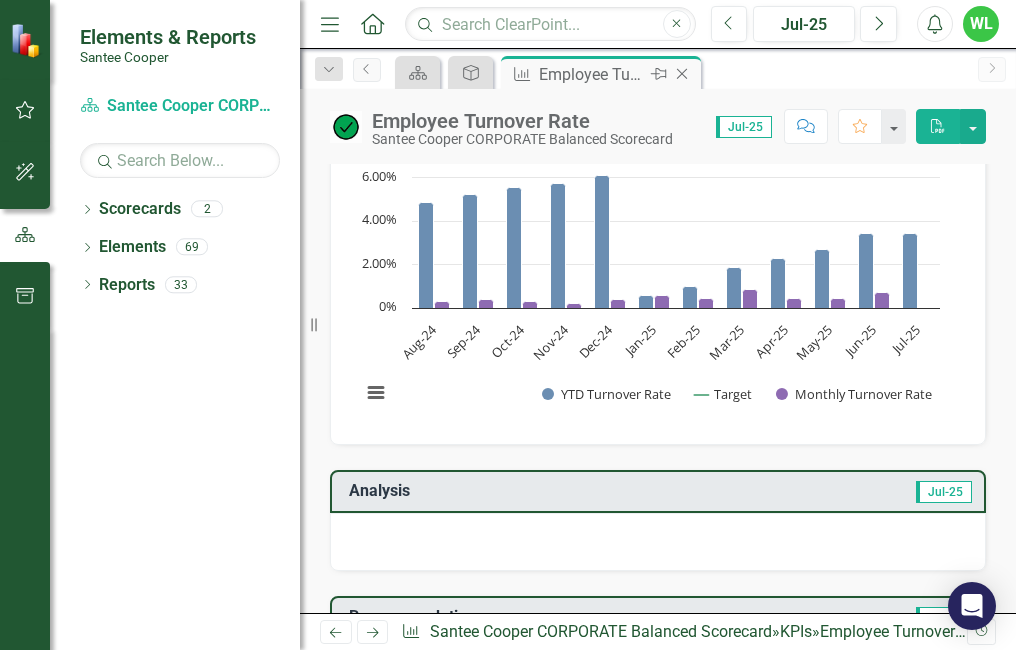 click on "Close" 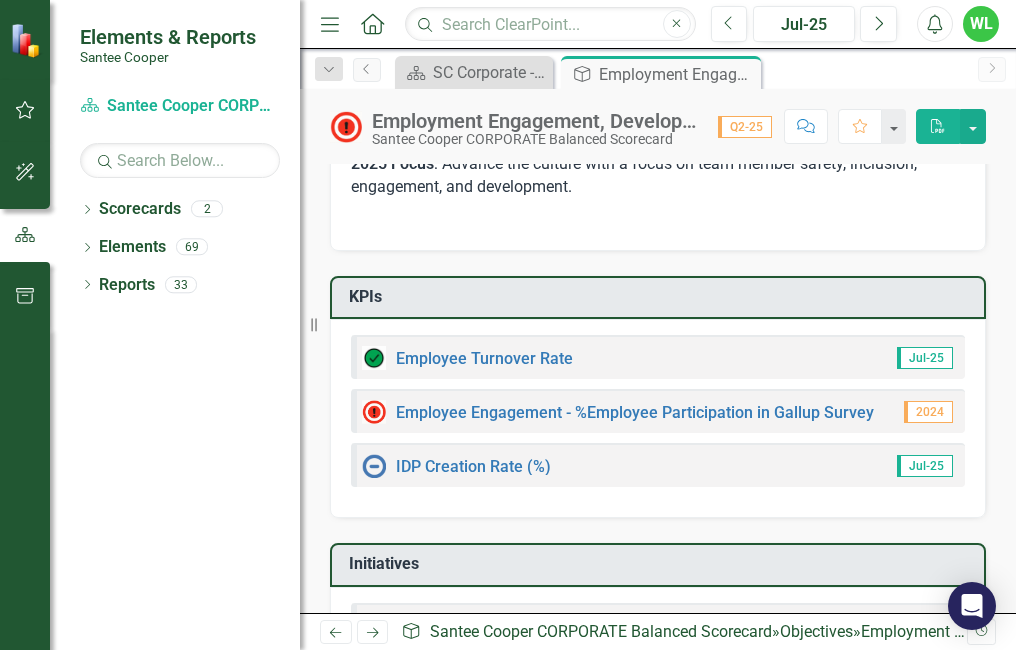 scroll, scrollTop: 200, scrollLeft: 0, axis: vertical 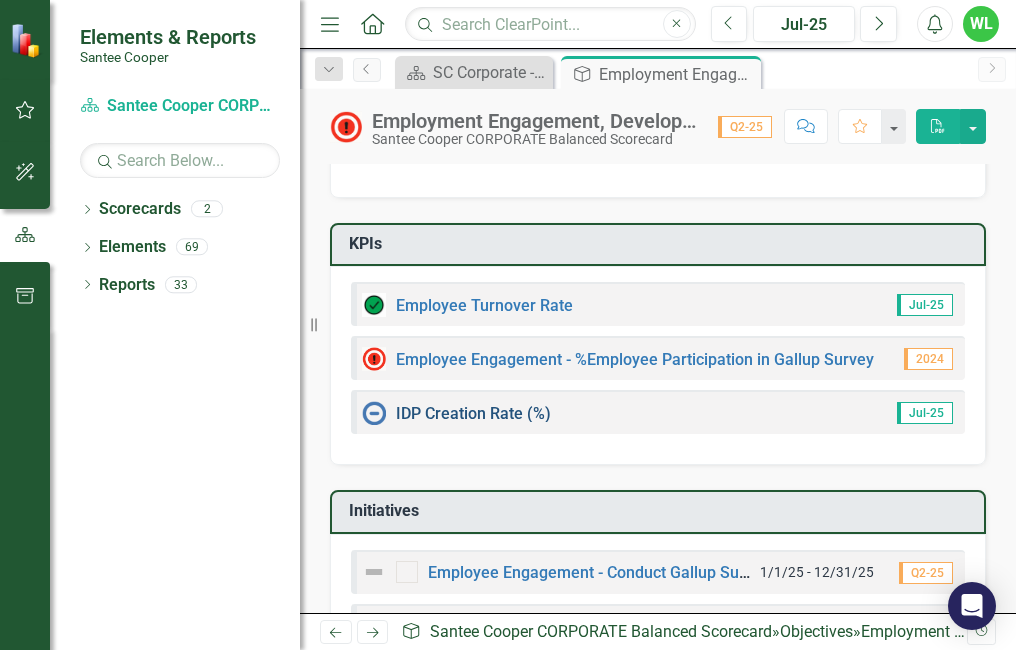 click on "IDP Creation Rate (%)" at bounding box center (473, 413) 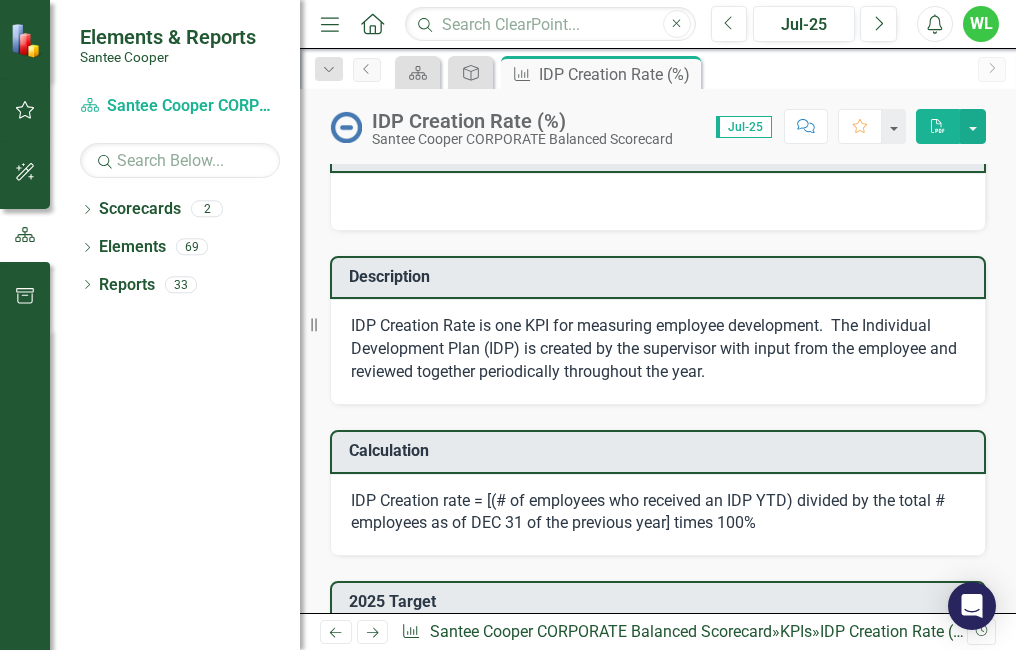 scroll, scrollTop: 500, scrollLeft: 0, axis: vertical 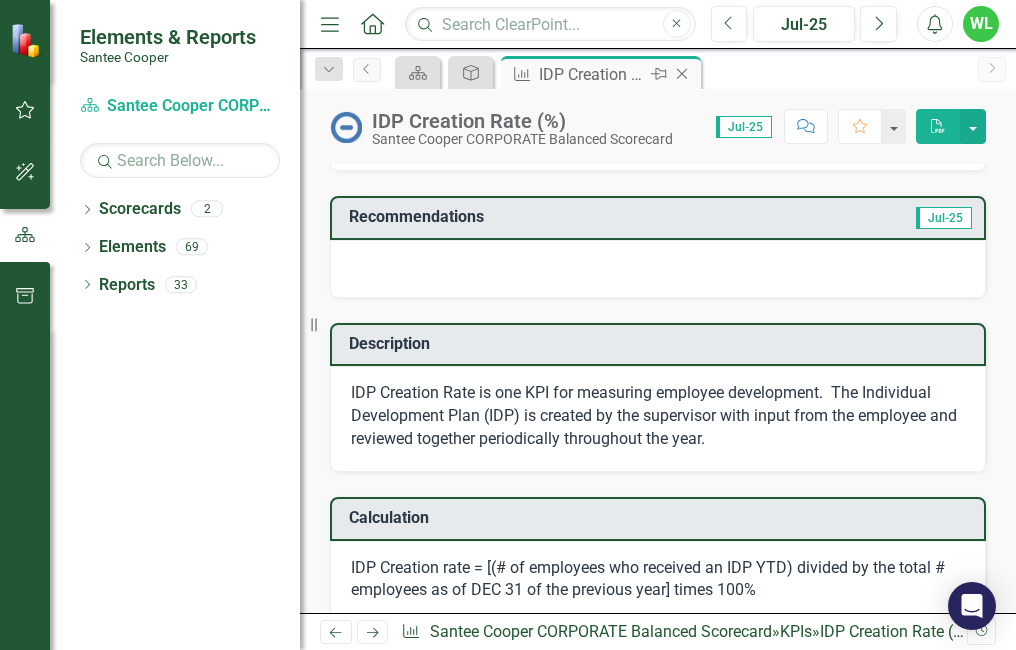 click on "Close" 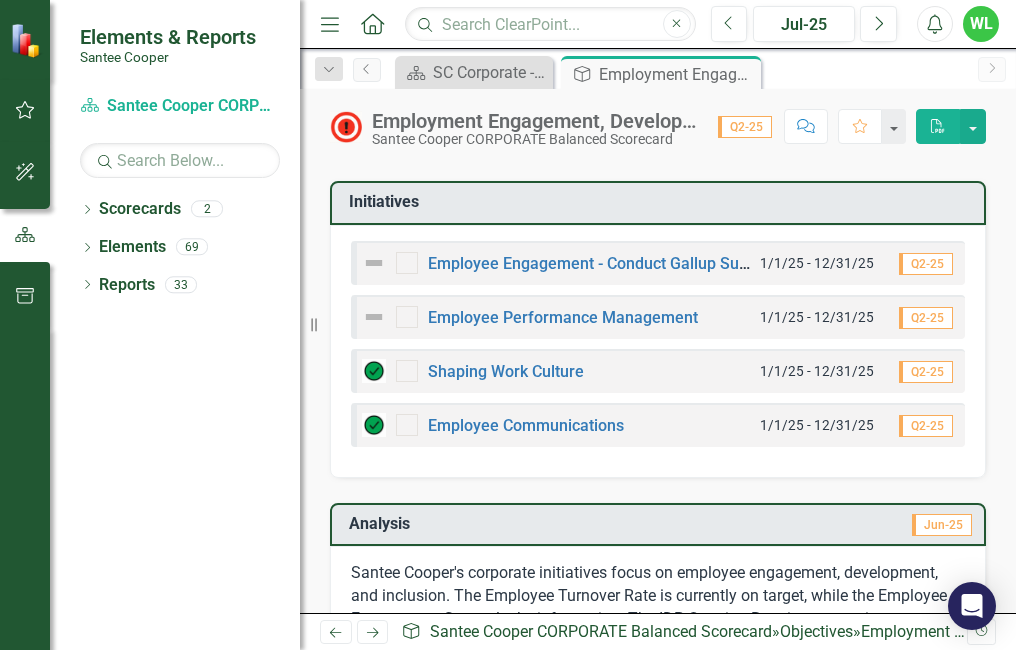 scroll, scrollTop: 600, scrollLeft: 0, axis: vertical 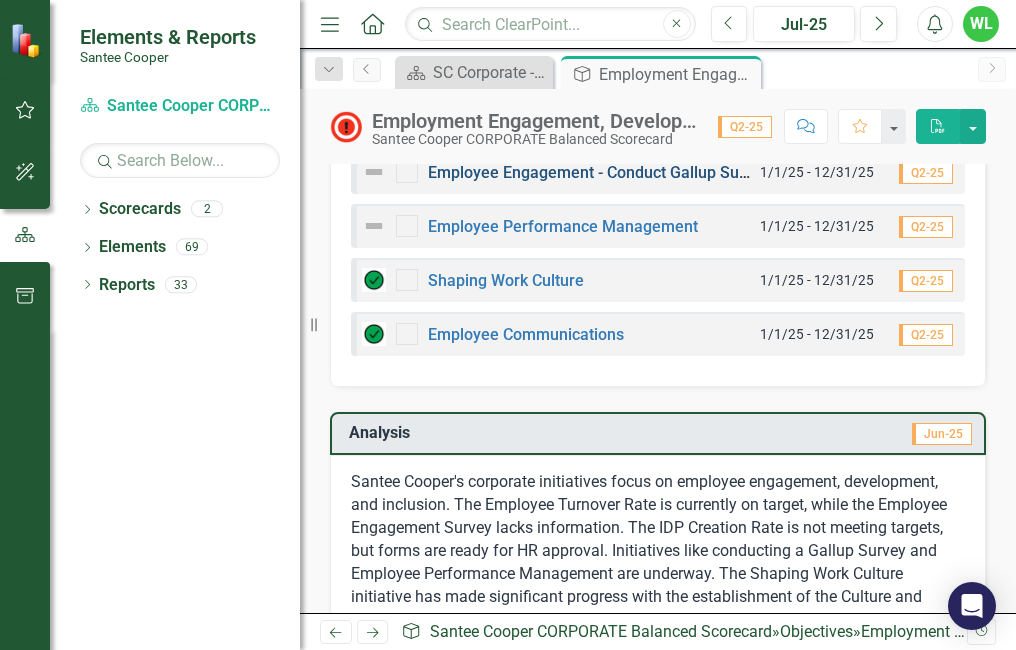 click on "Employee Engagement - Conduct Gallup Survey" at bounding box center (599, 172) 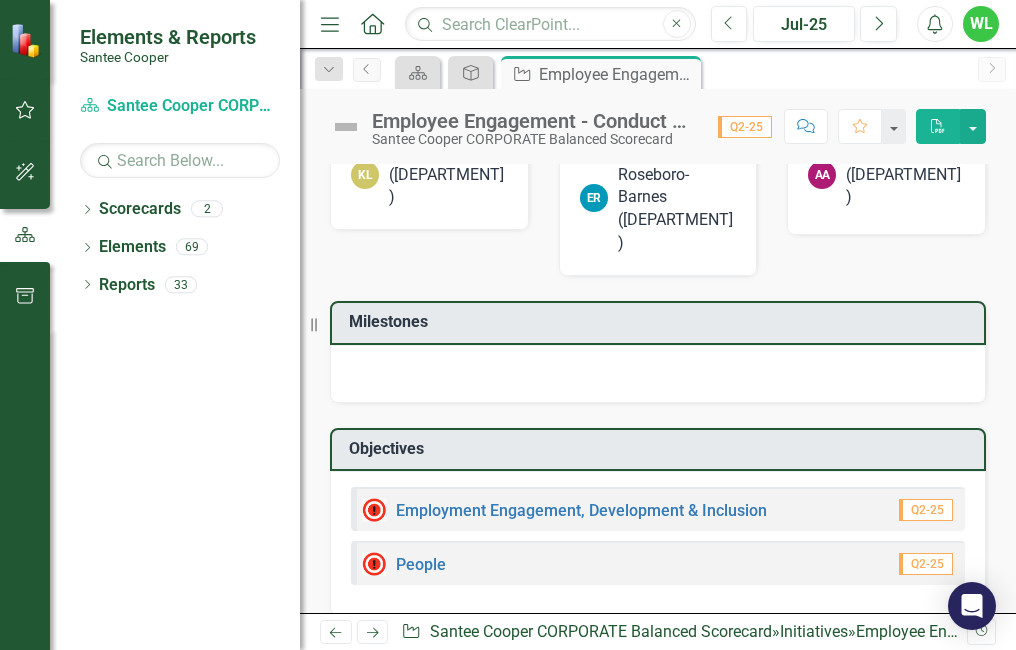 scroll, scrollTop: 568, scrollLeft: 0, axis: vertical 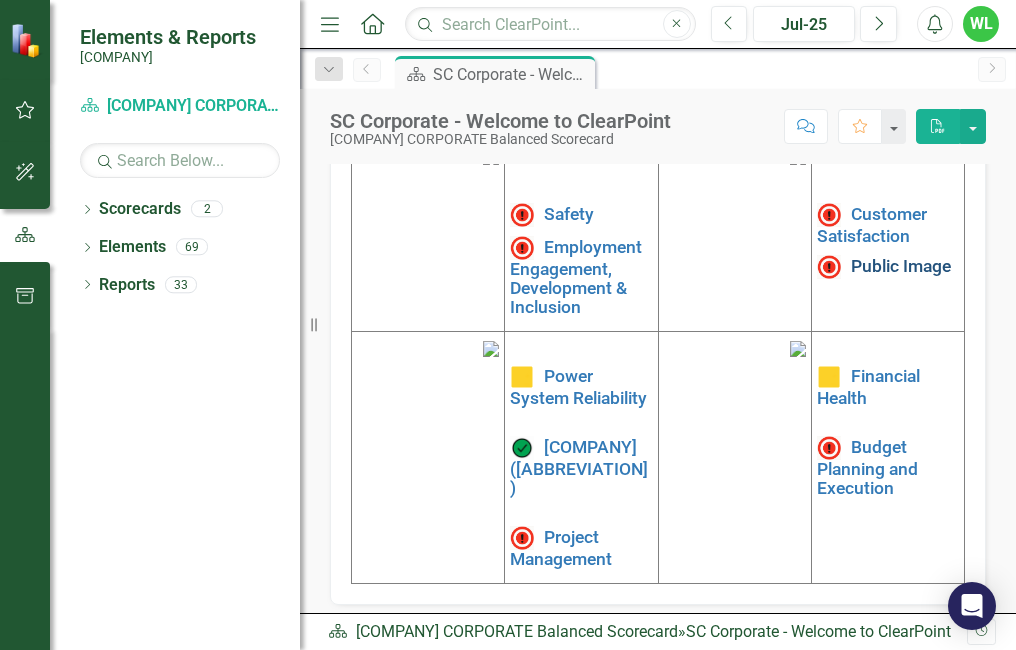 click on "Public Image" at bounding box center [901, 266] 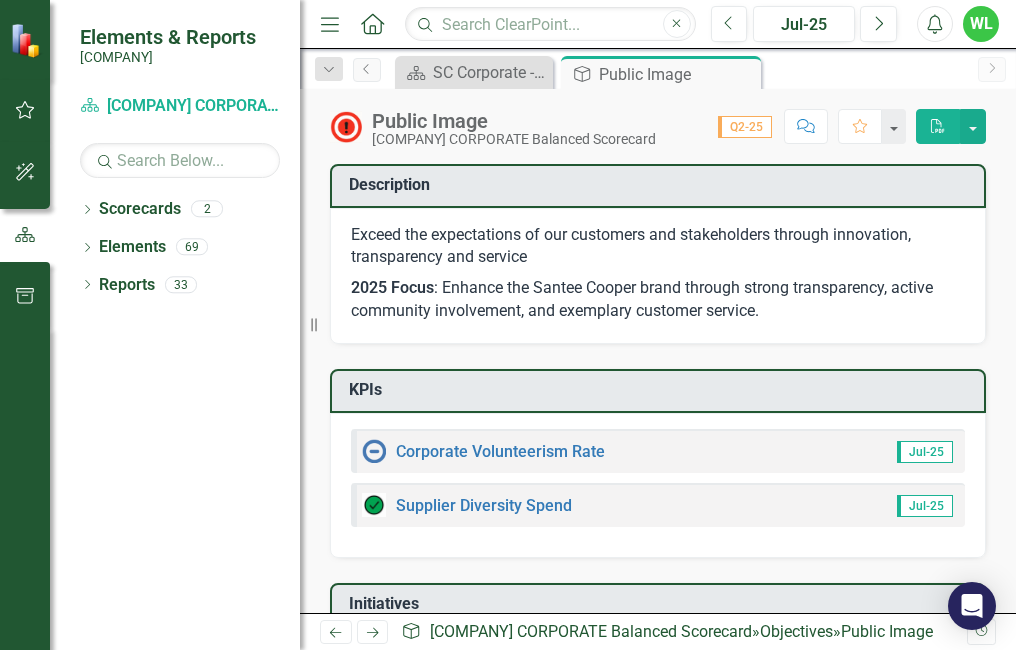 scroll, scrollTop: 100, scrollLeft: 0, axis: vertical 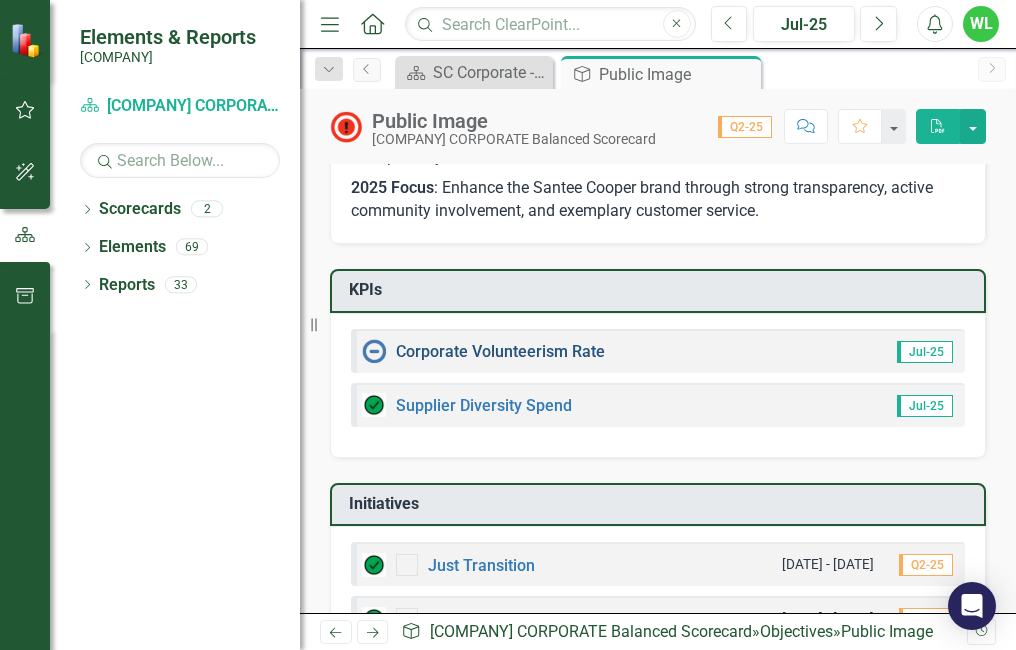 click on "Corporate Volunteerism Rate" at bounding box center (500, 351) 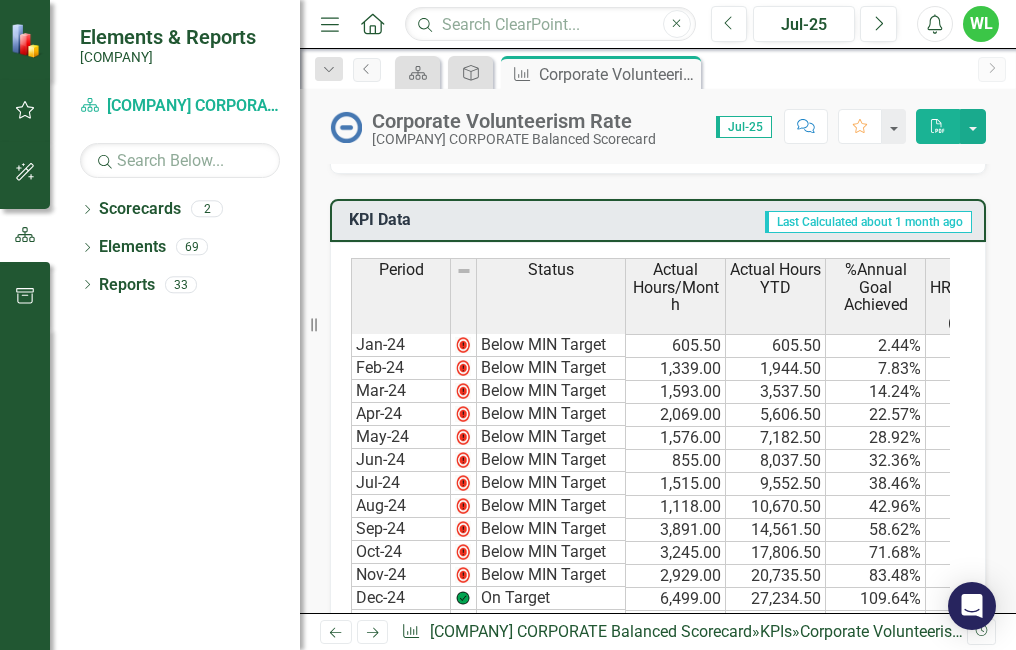 scroll, scrollTop: 1300, scrollLeft: 0, axis: vertical 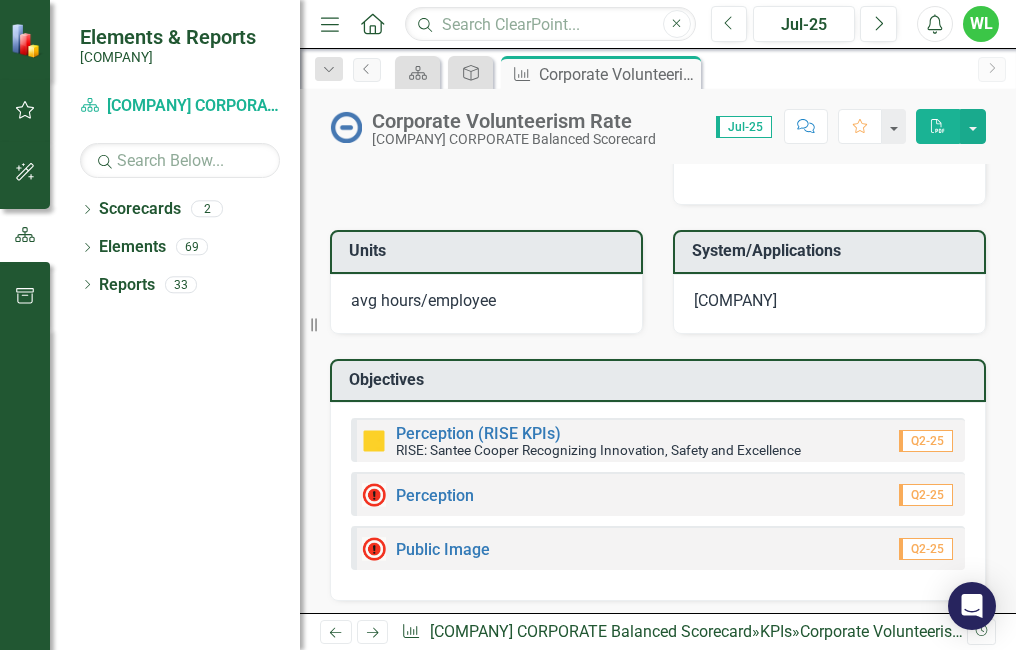 click on "Public Image Q2-25" at bounding box center (658, 548) 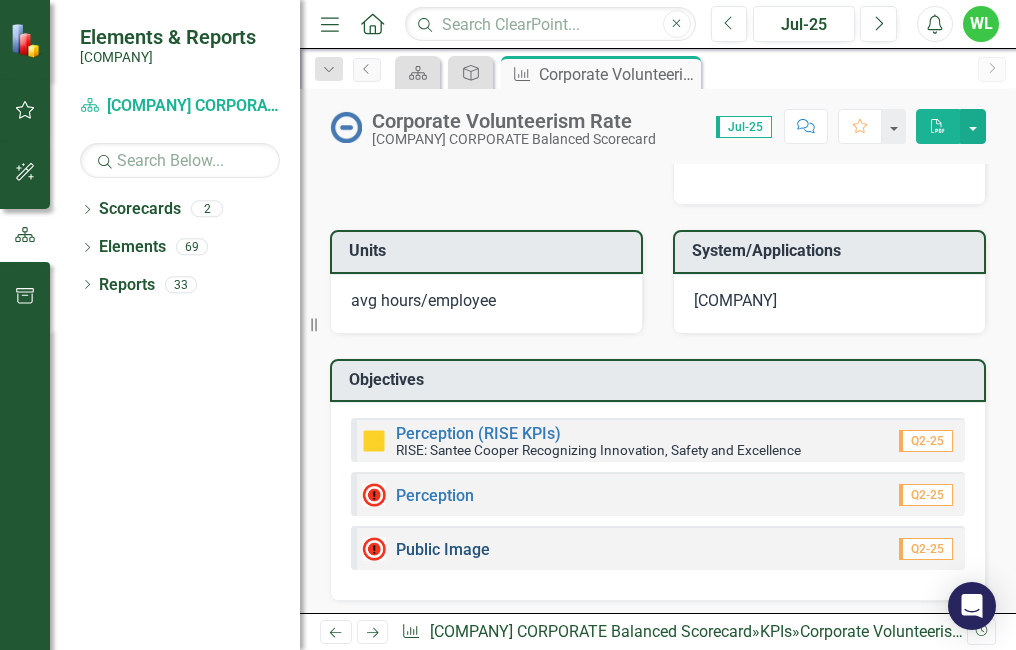click on "Public Image" at bounding box center [443, 549] 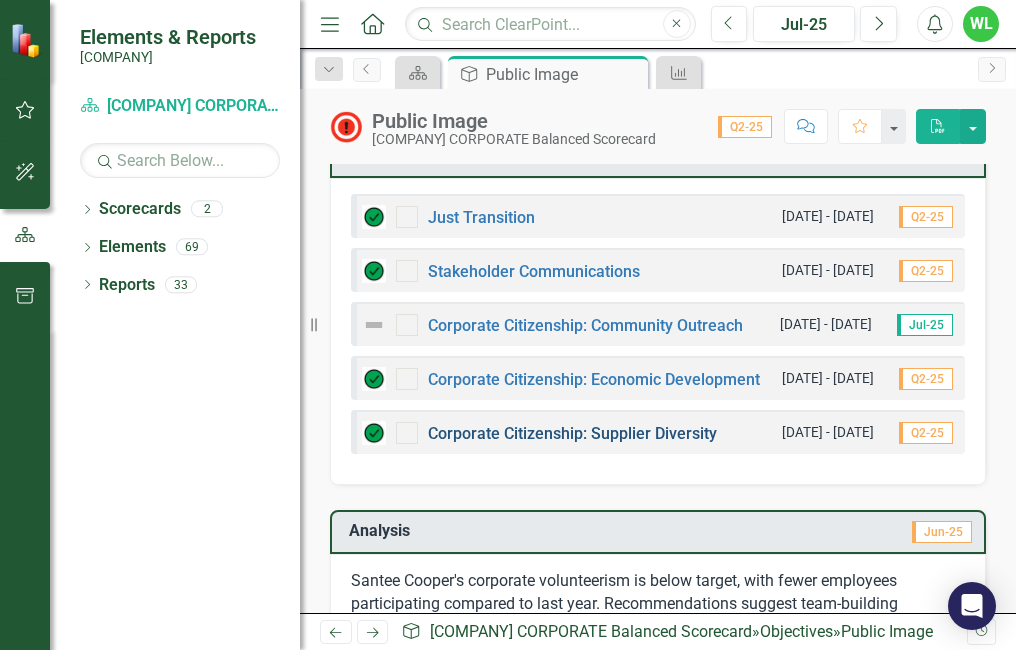 scroll, scrollTop: 400, scrollLeft: 0, axis: vertical 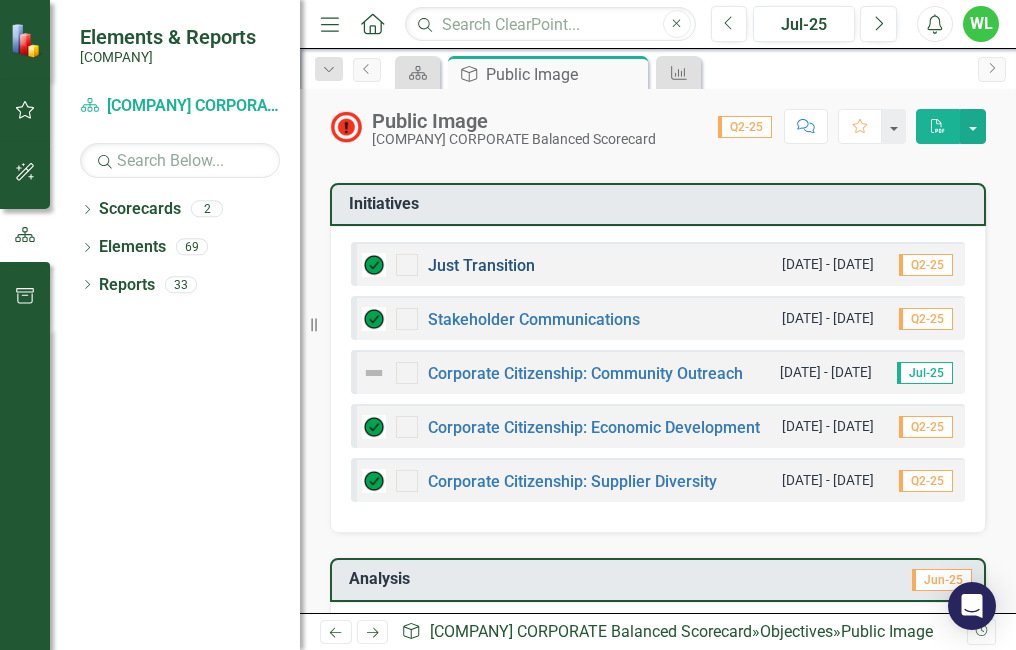 click on "Just Transition" at bounding box center [481, 265] 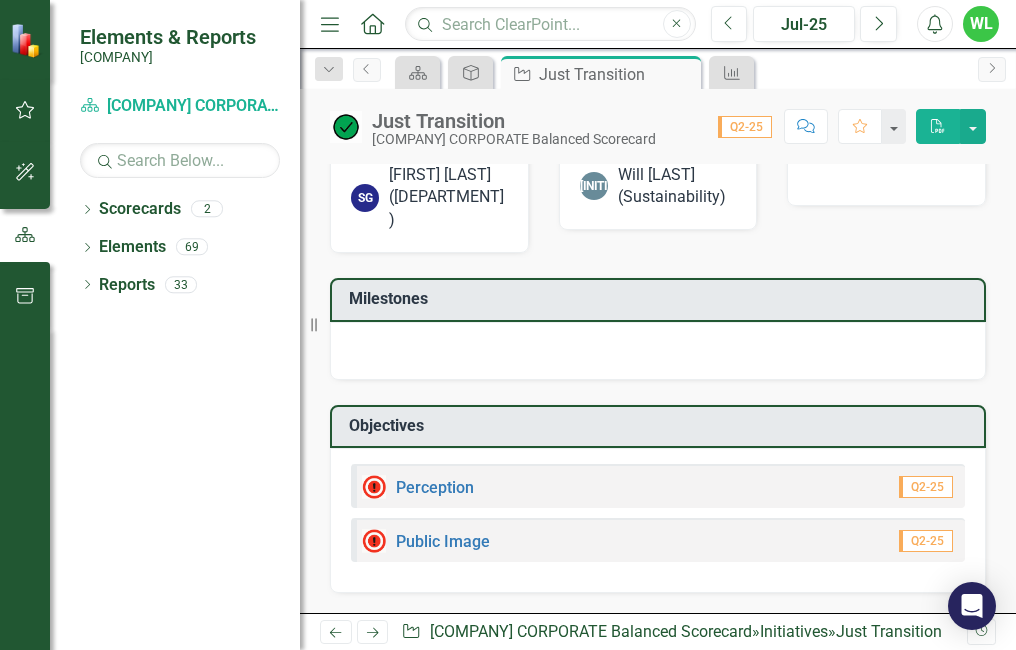 scroll, scrollTop: 1482, scrollLeft: 0, axis: vertical 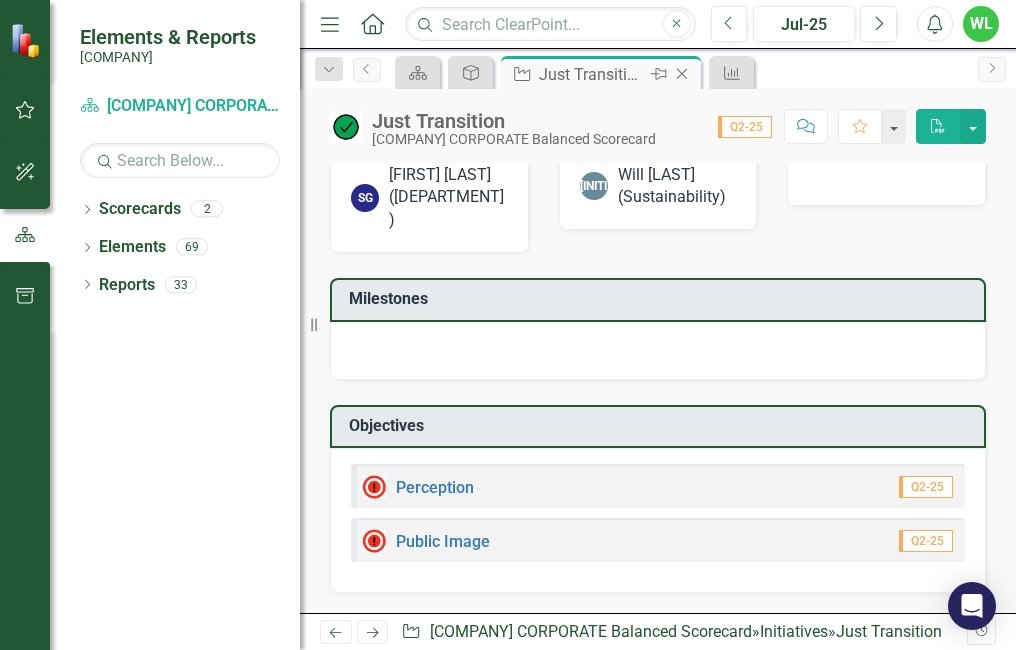 click on "Close" 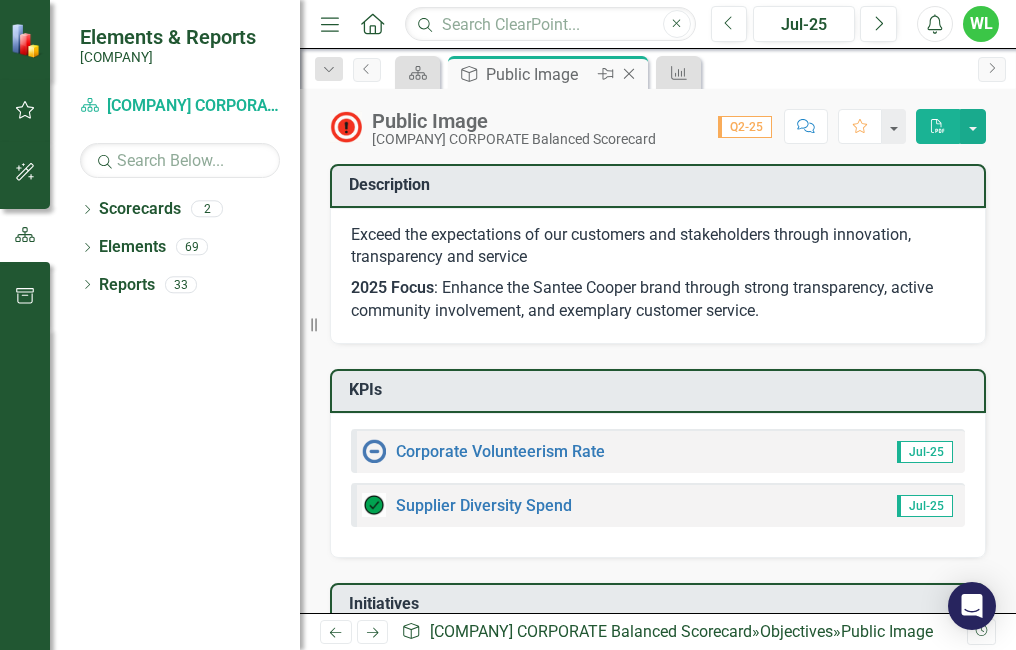 click on "Close" 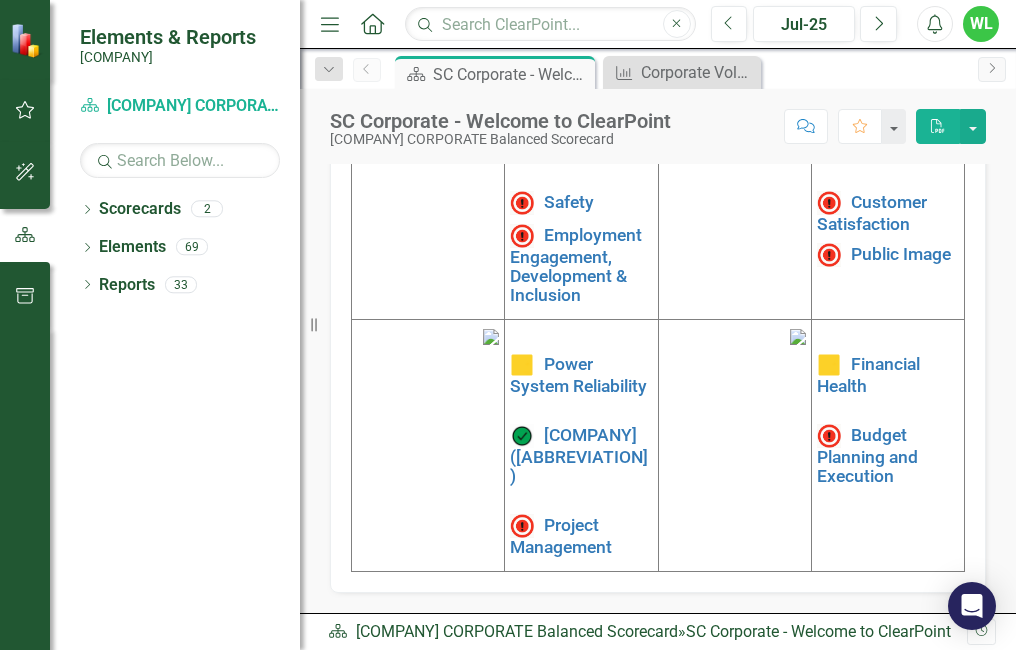 scroll, scrollTop: 1231, scrollLeft: 0, axis: vertical 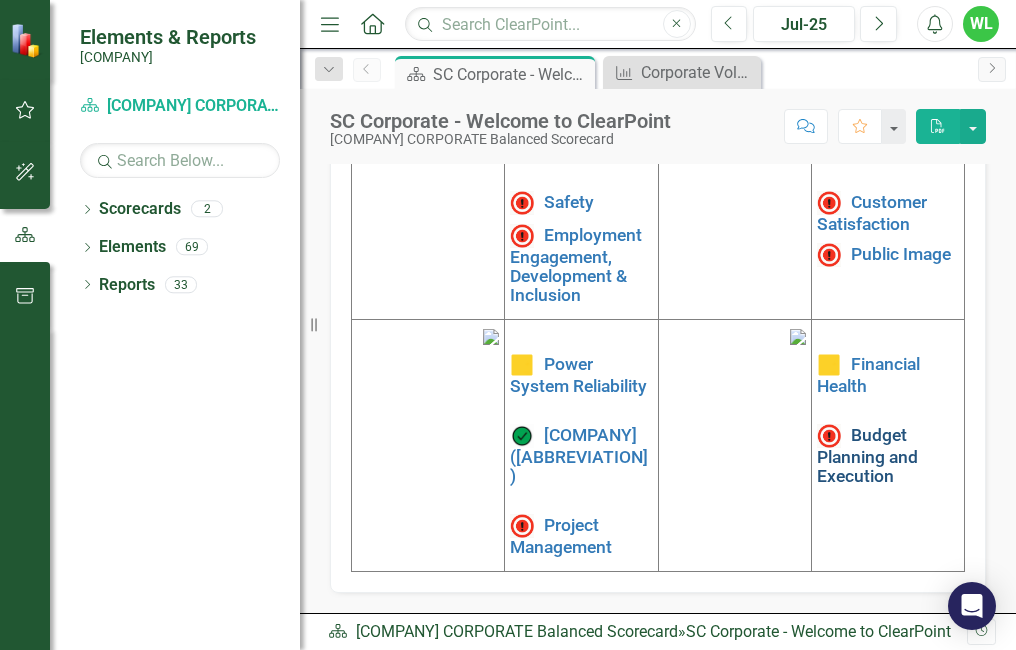 click on "Budget Planning and Execution" at bounding box center (867, 456) 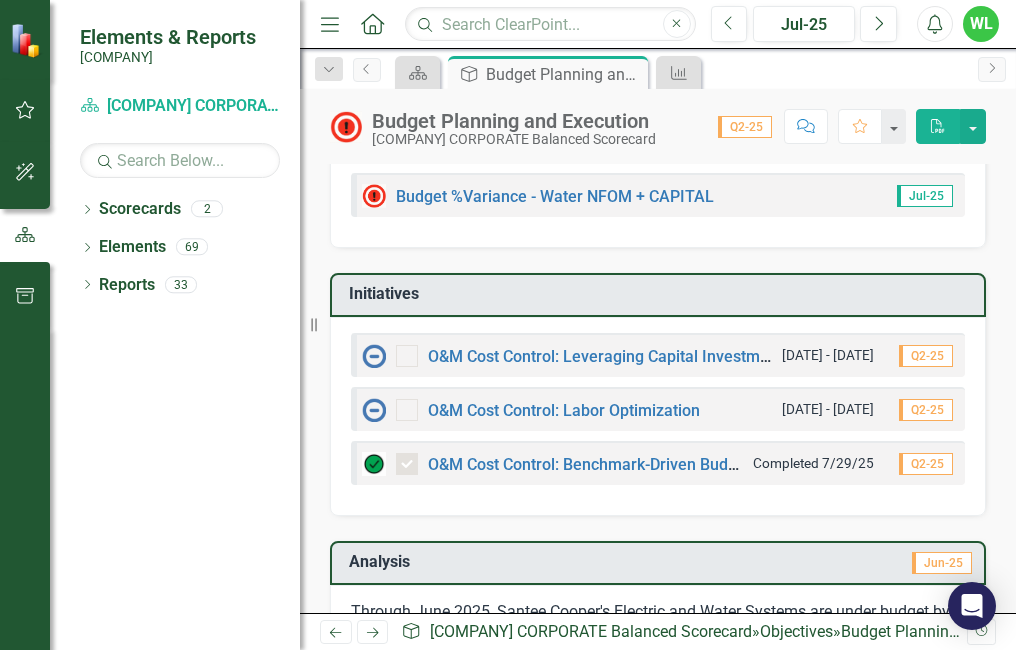 scroll, scrollTop: 400, scrollLeft: 0, axis: vertical 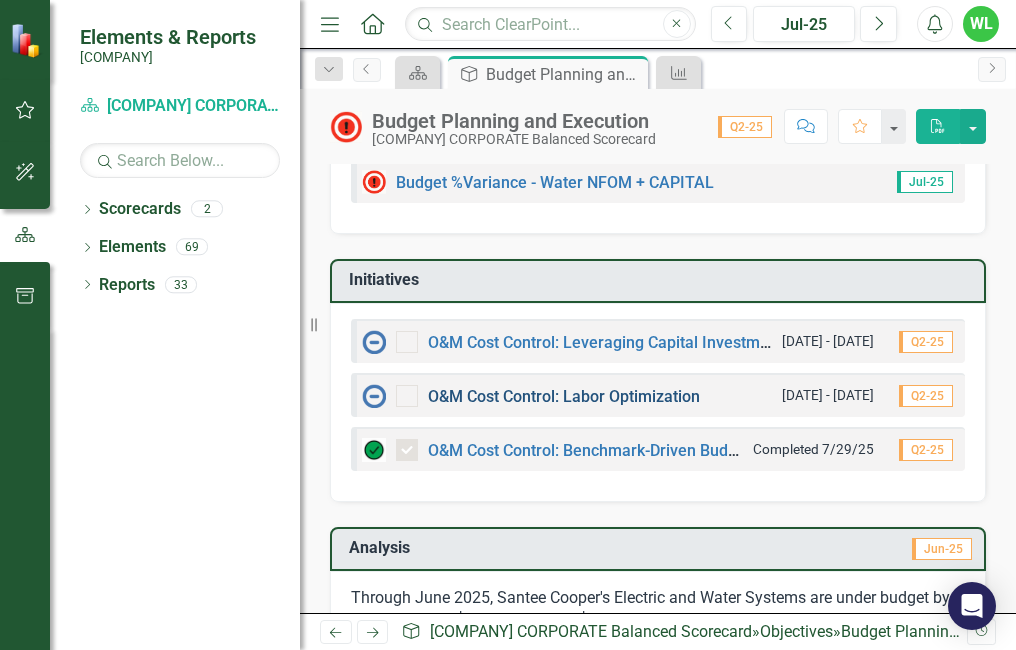 click on "O&M Cost Control: Labor Optimization" at bounding box center (564, 396) 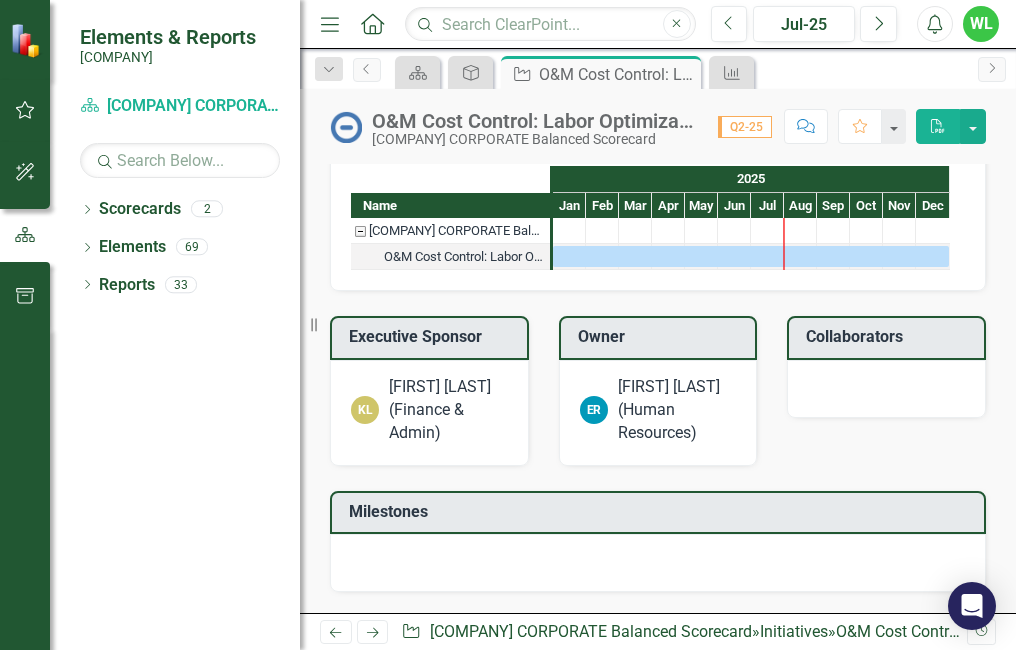 scroll, scrollTop: 330, scrollLeft: 0, axis: vertical 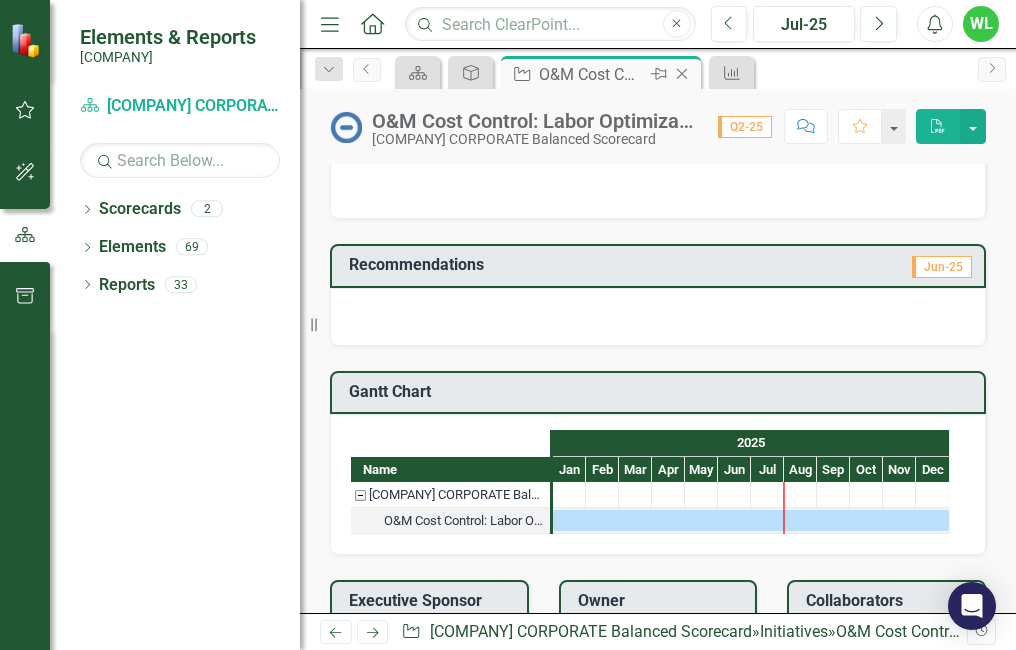 click on "Close" 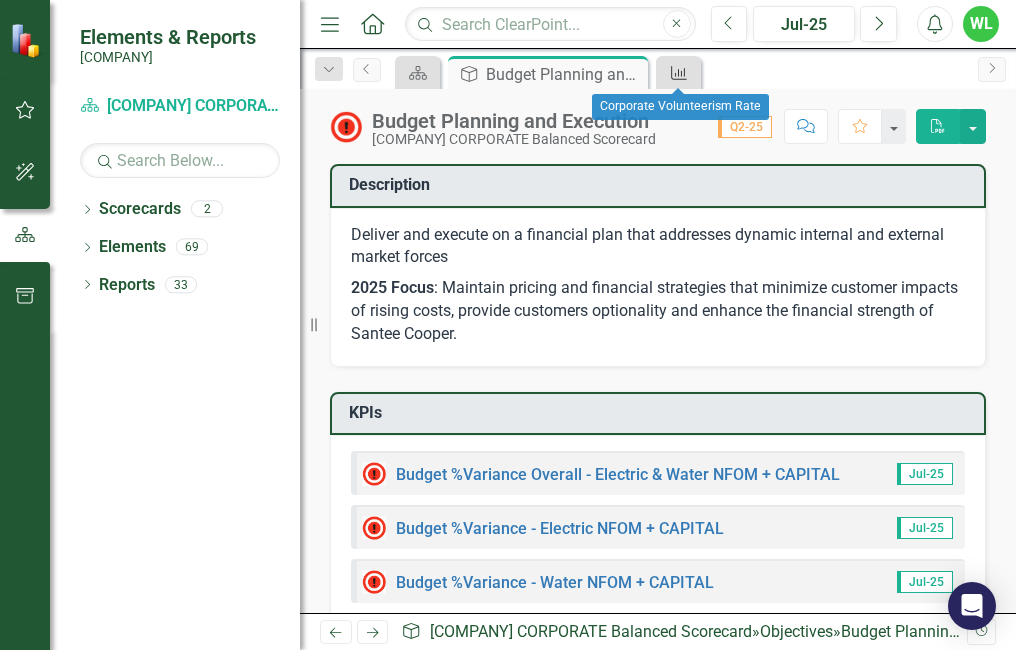 click on "KPI" 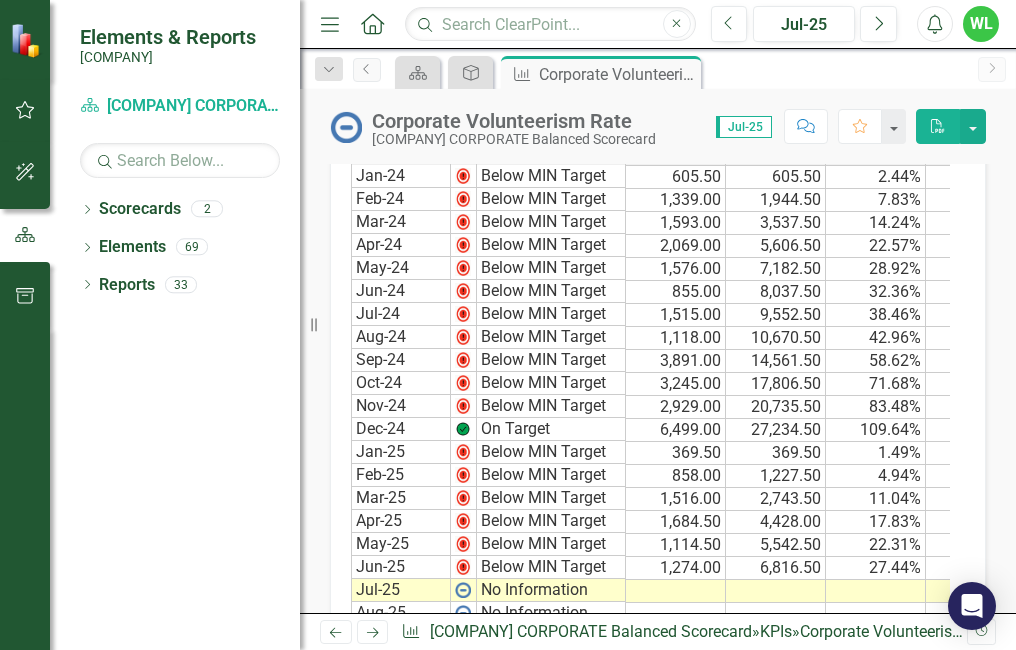 scroll, scrollTop: 1600, scrollLeft: 0, axis: vertical 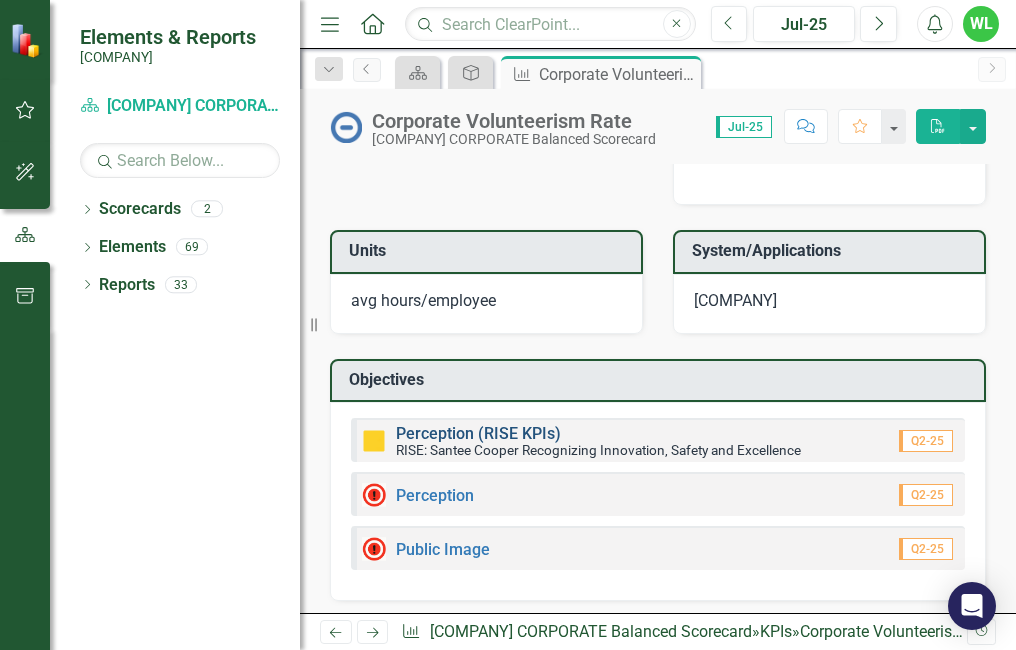 click on "Perception (RISE KPIs)" at bounding box center [478, 433] 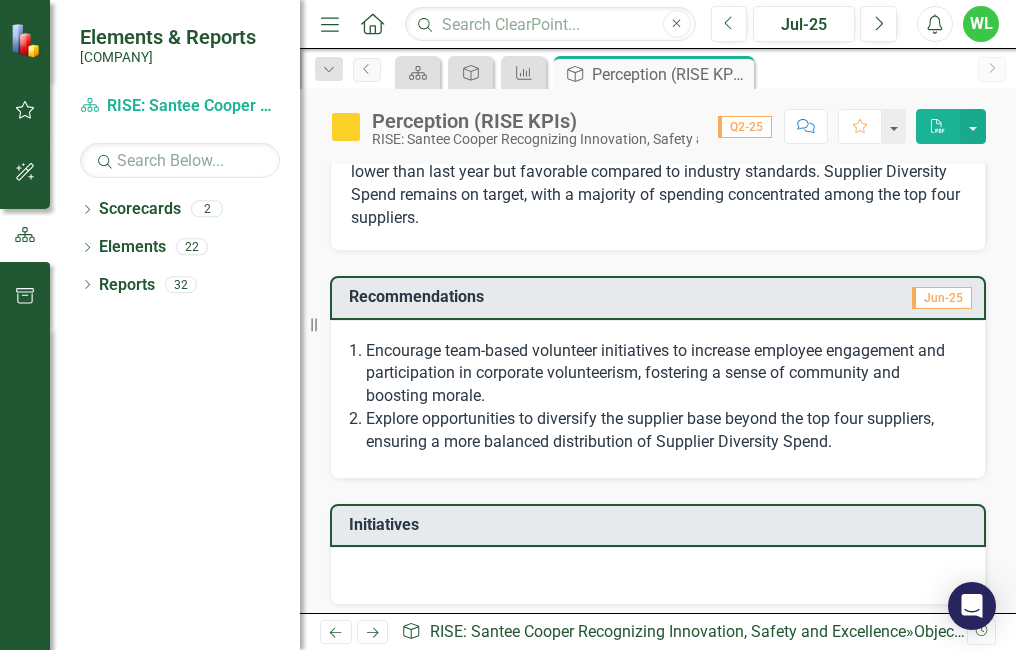 scroll, scrollTop: 661, scrollLeft: 0, axis: vertical 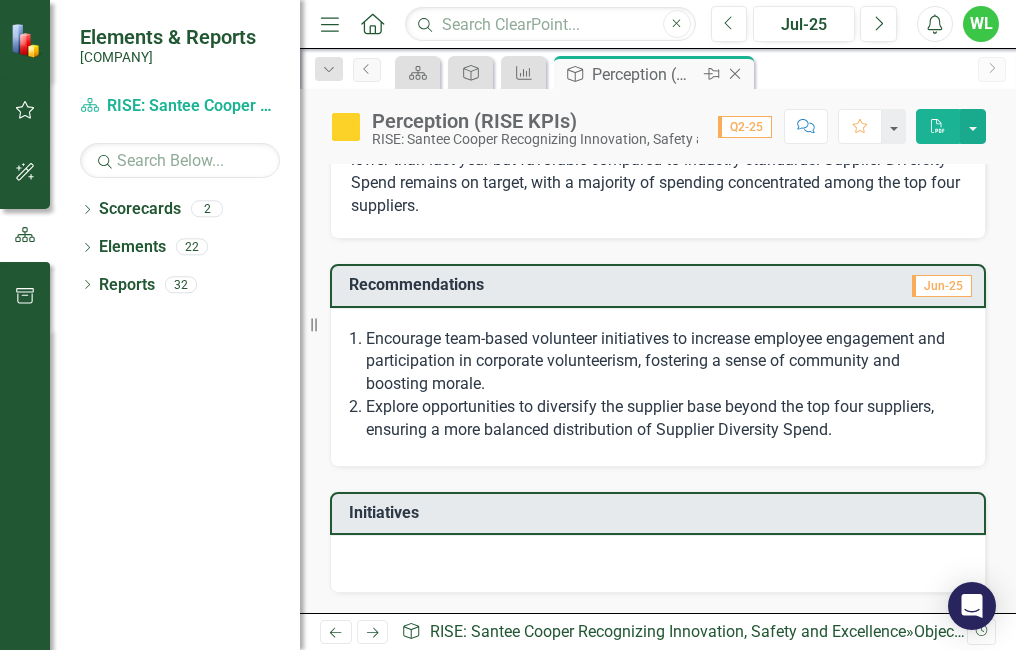 click on "Close" 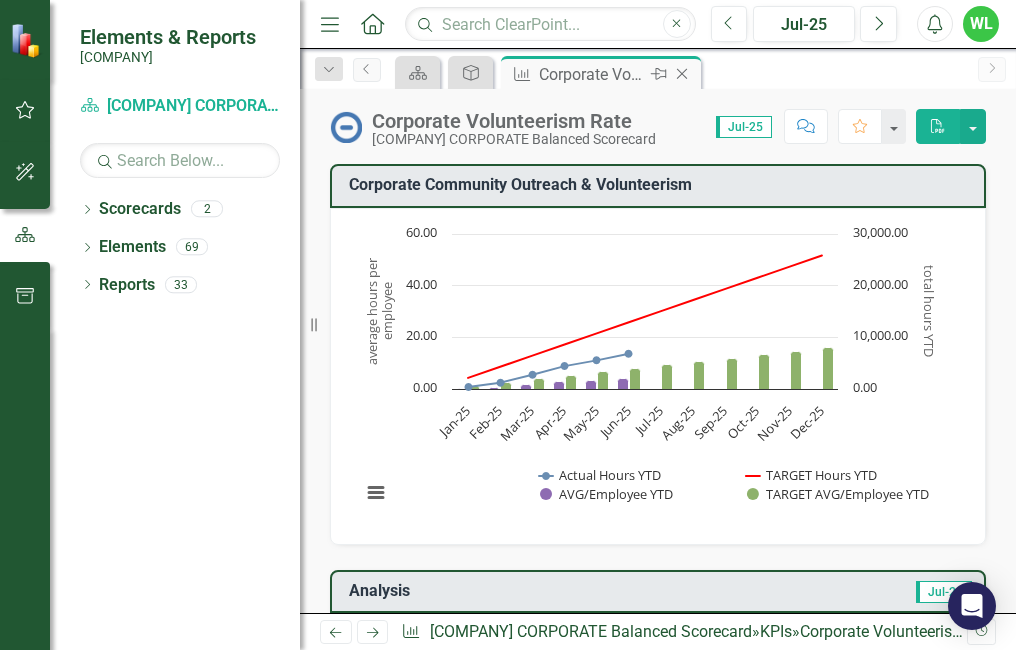 click on "Close" 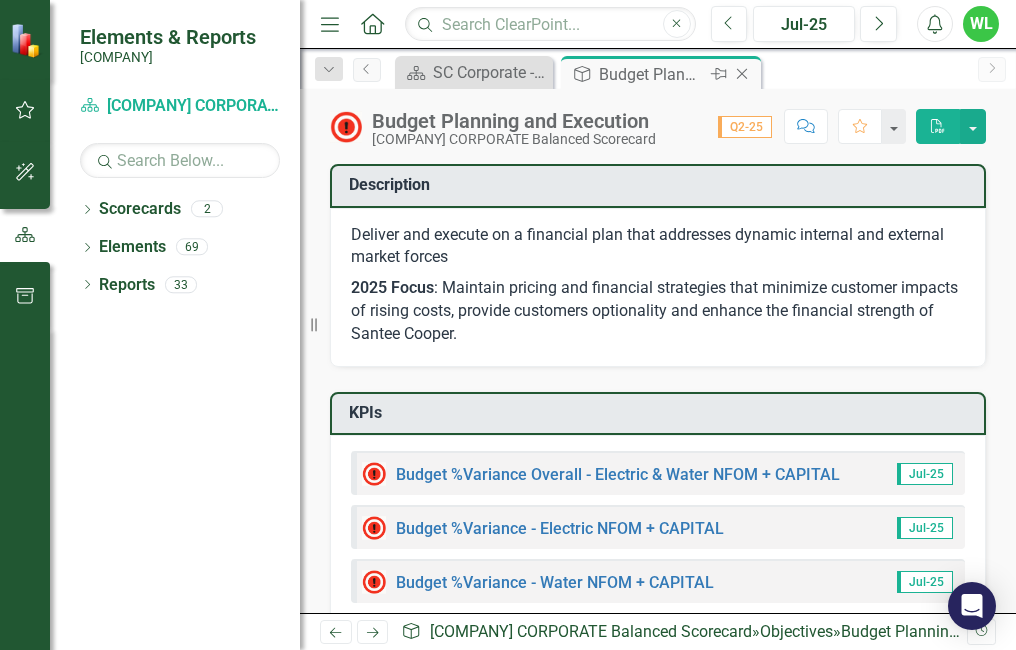 click 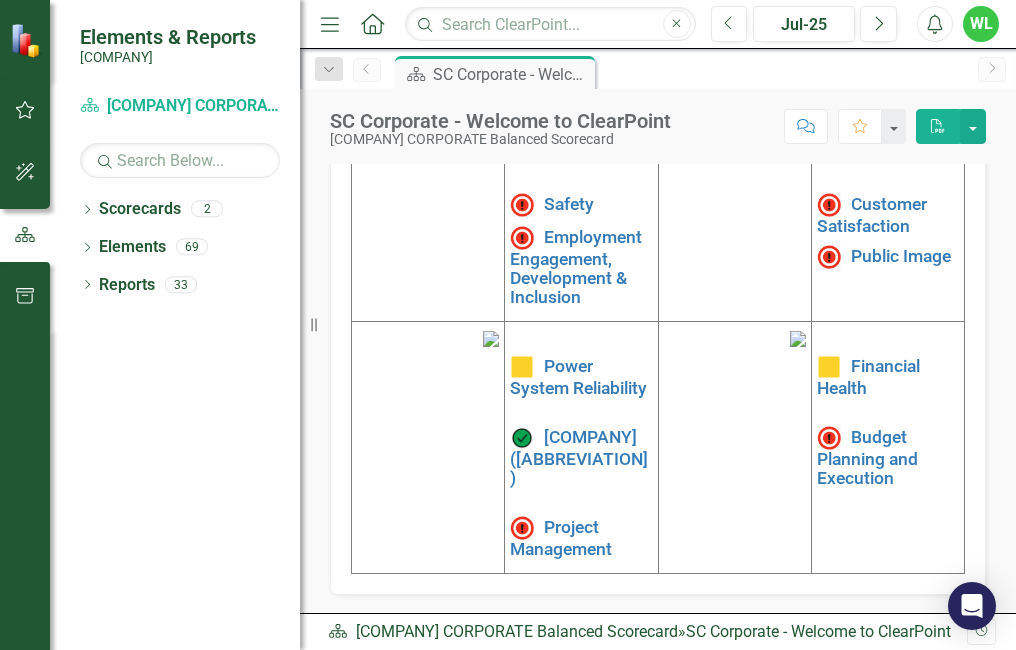 scroll, scrollTop: 1231, scrollLeft: 0, axis: vertical 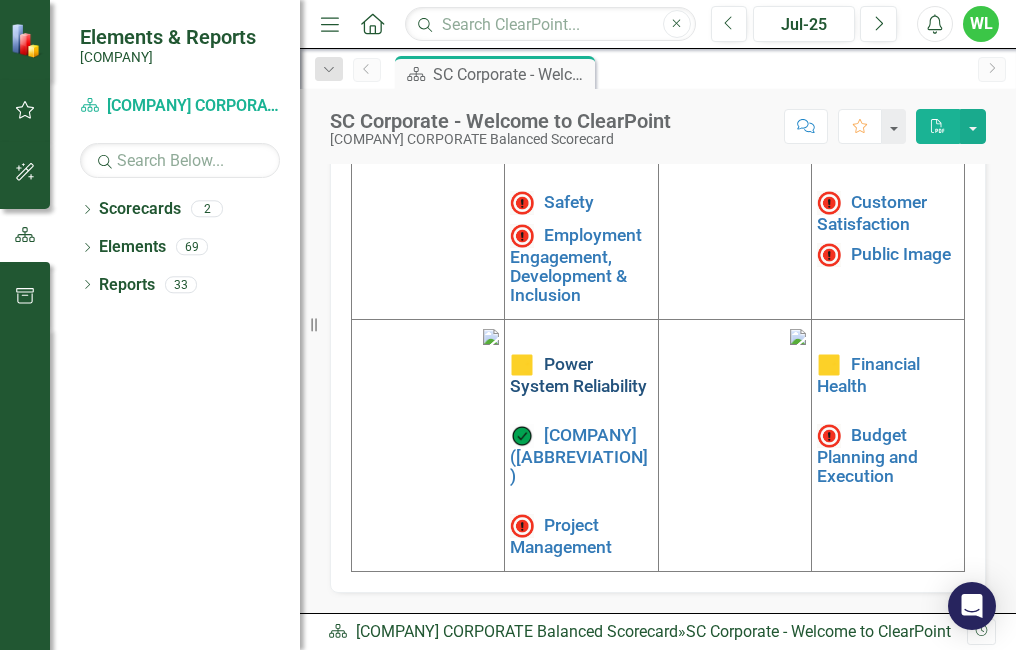 click on "Power System Reliability" at bounding box center (578, 374) 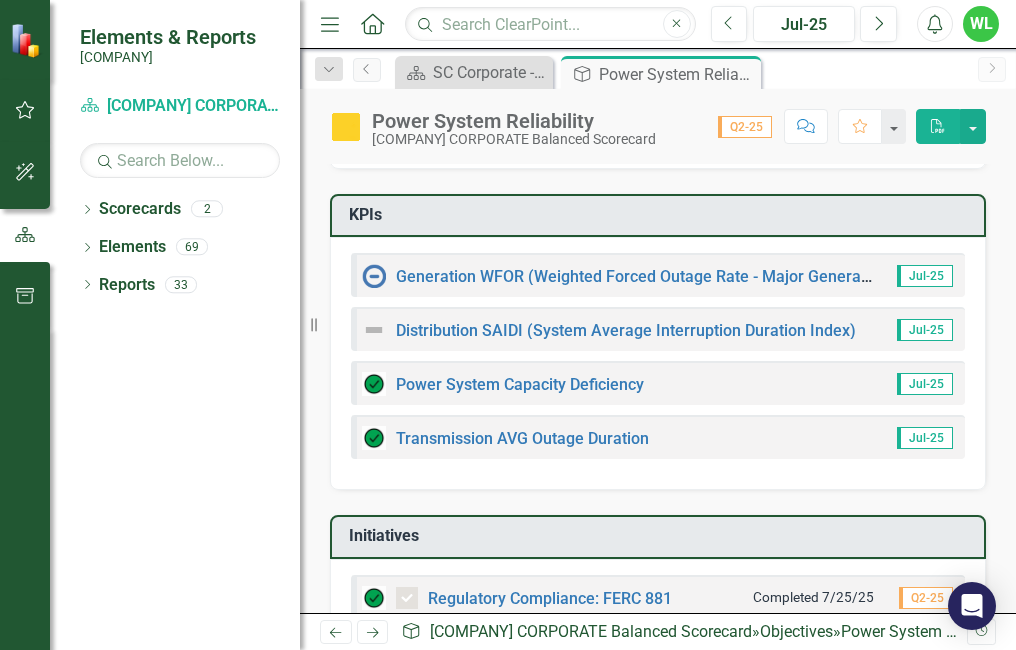 scroll, scrollTop: 200, scrollLeft: 0, axis: vertical 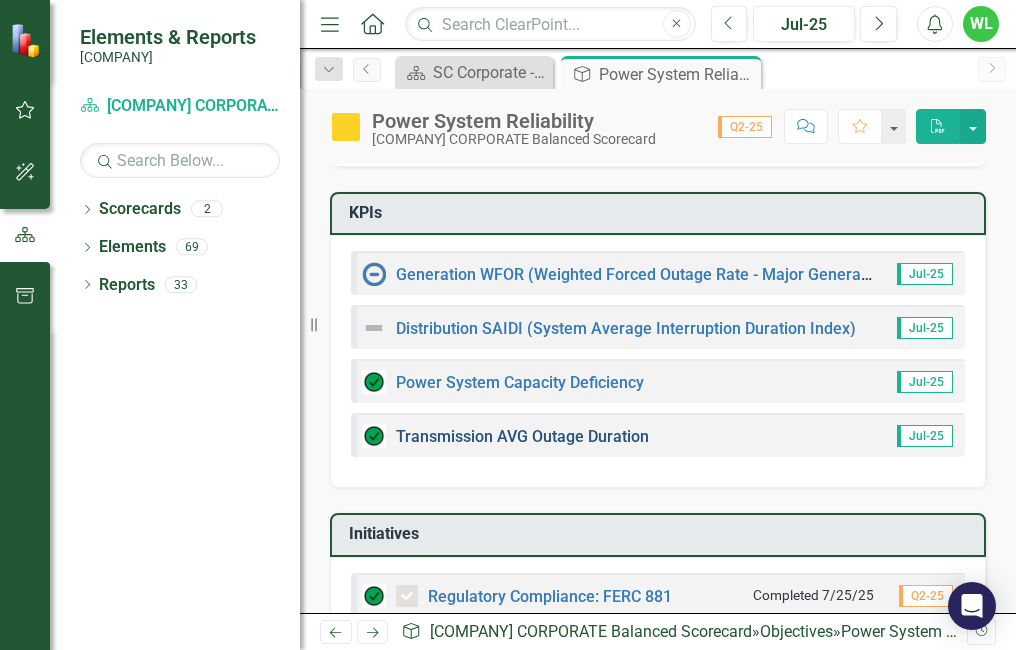click on "Transmission AVG Outage Duration" at bounding box center (522, 436) 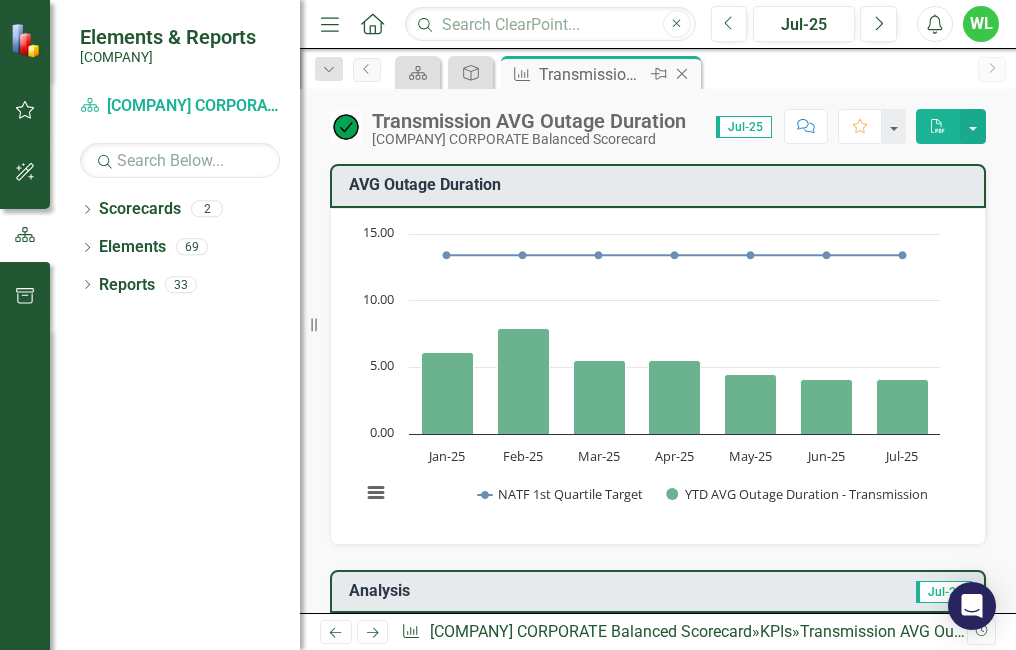 click on "Close" 